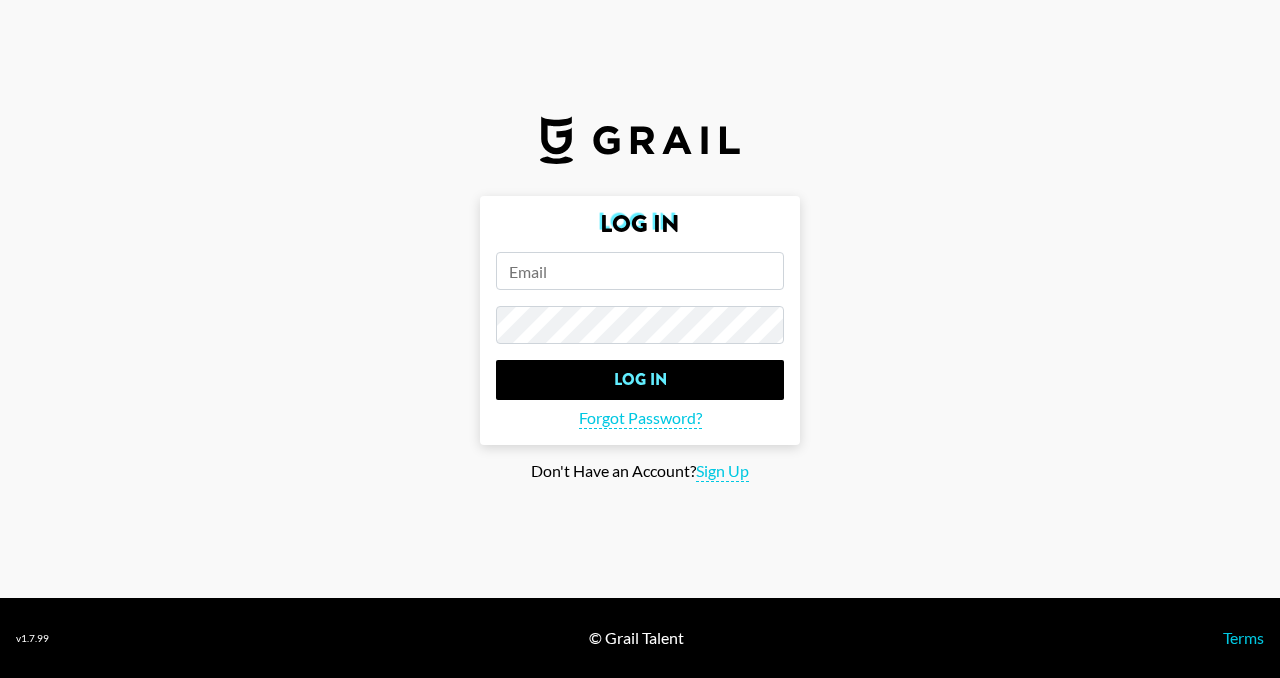 scroll, scrollTop: 0, scrollLeft: 0, axis: both 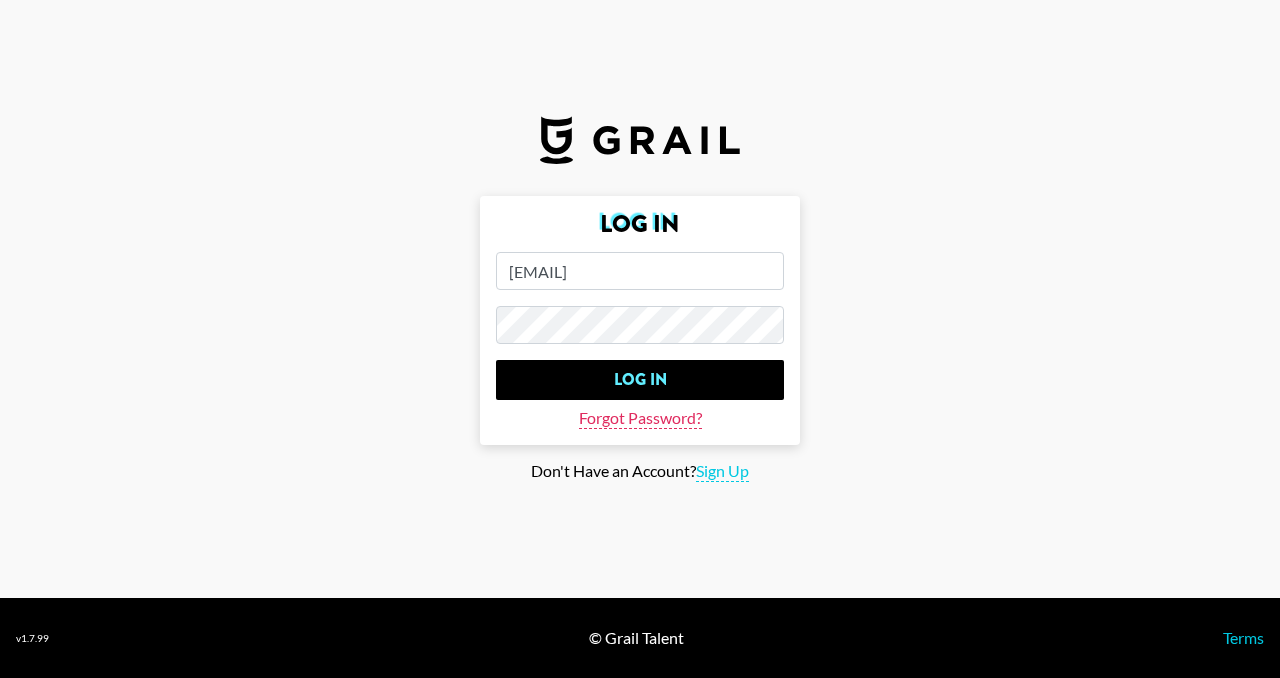 type on "patricia.luciano@grail-talent.com" 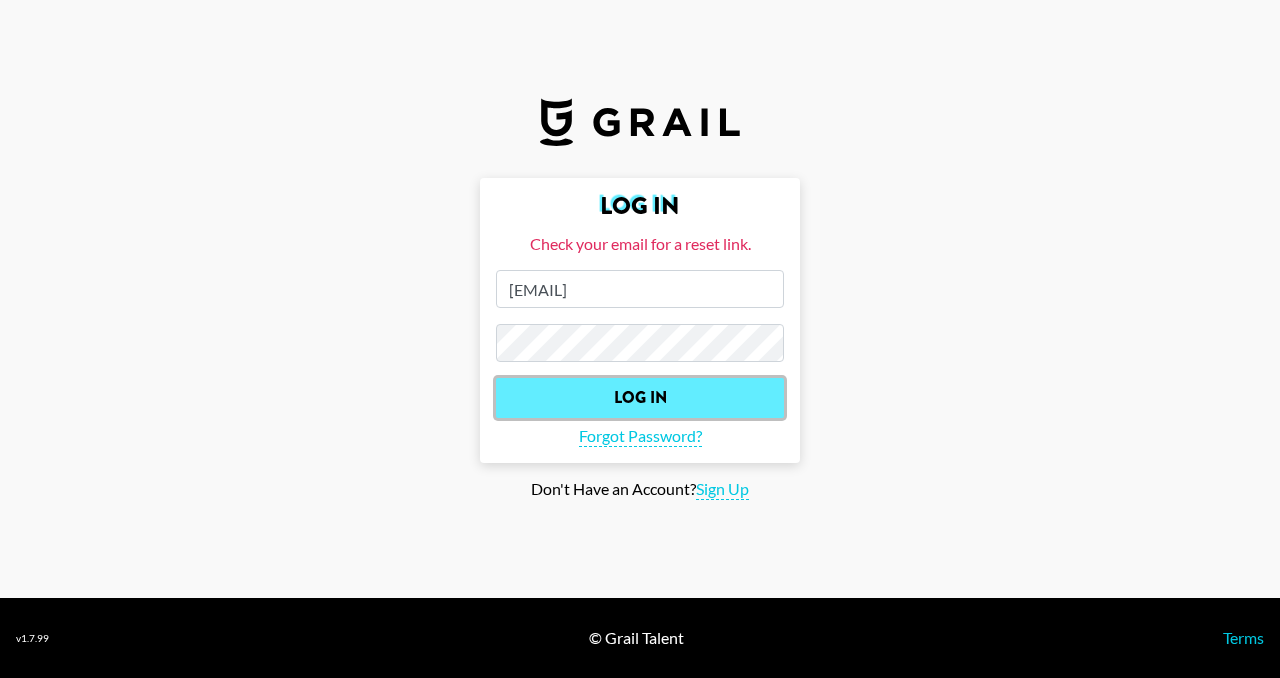 click on "Log In" at bounding box center [640, 398] 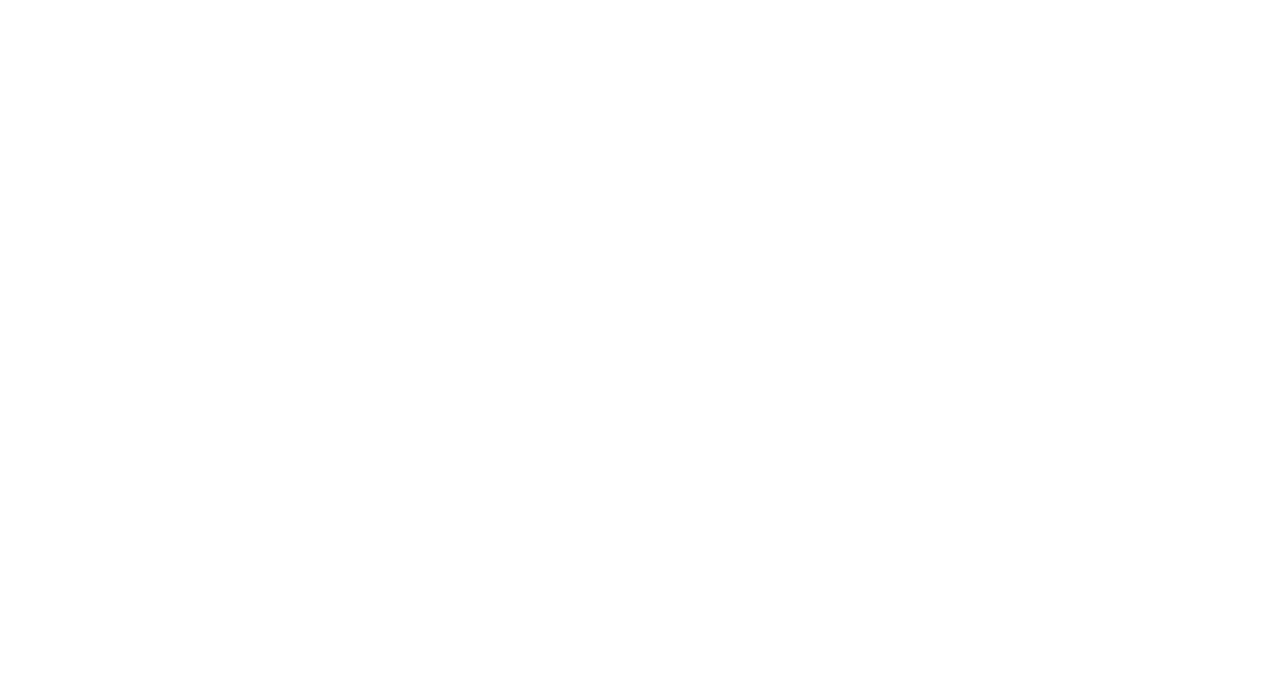 scroll, scrollTop: 0, scrollLeft: 0, axis: both 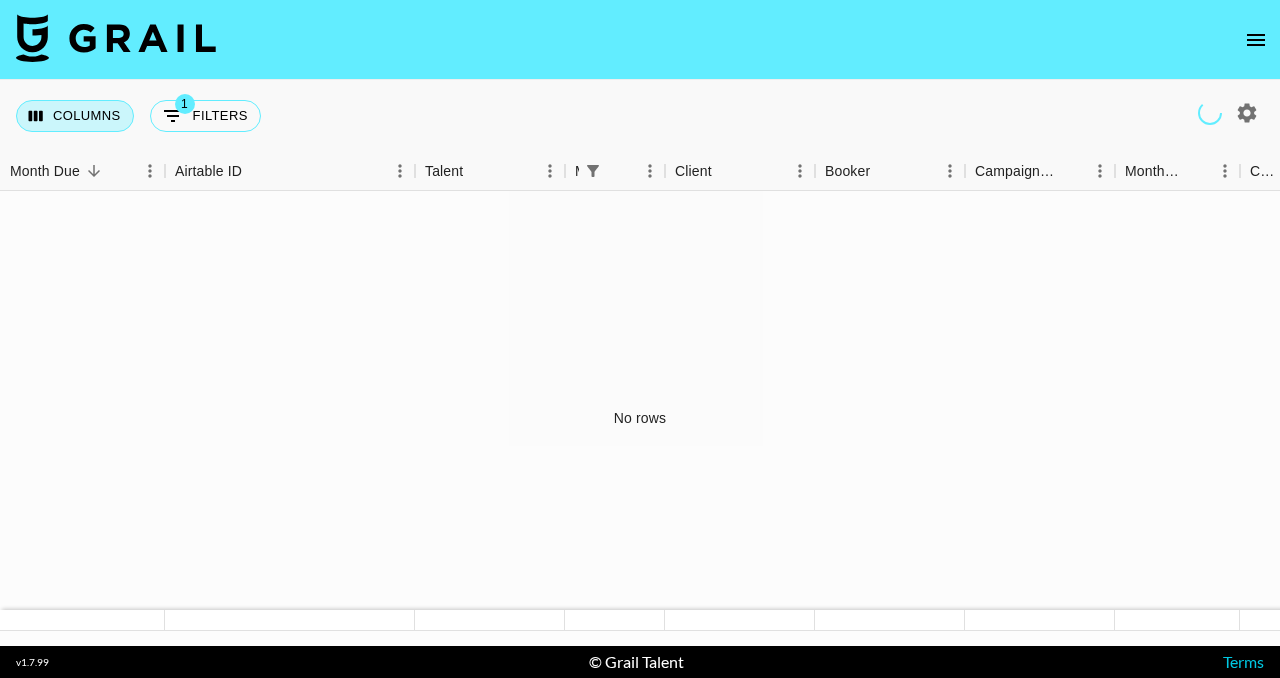 click on "Columns" at bounding box center [75, 116] 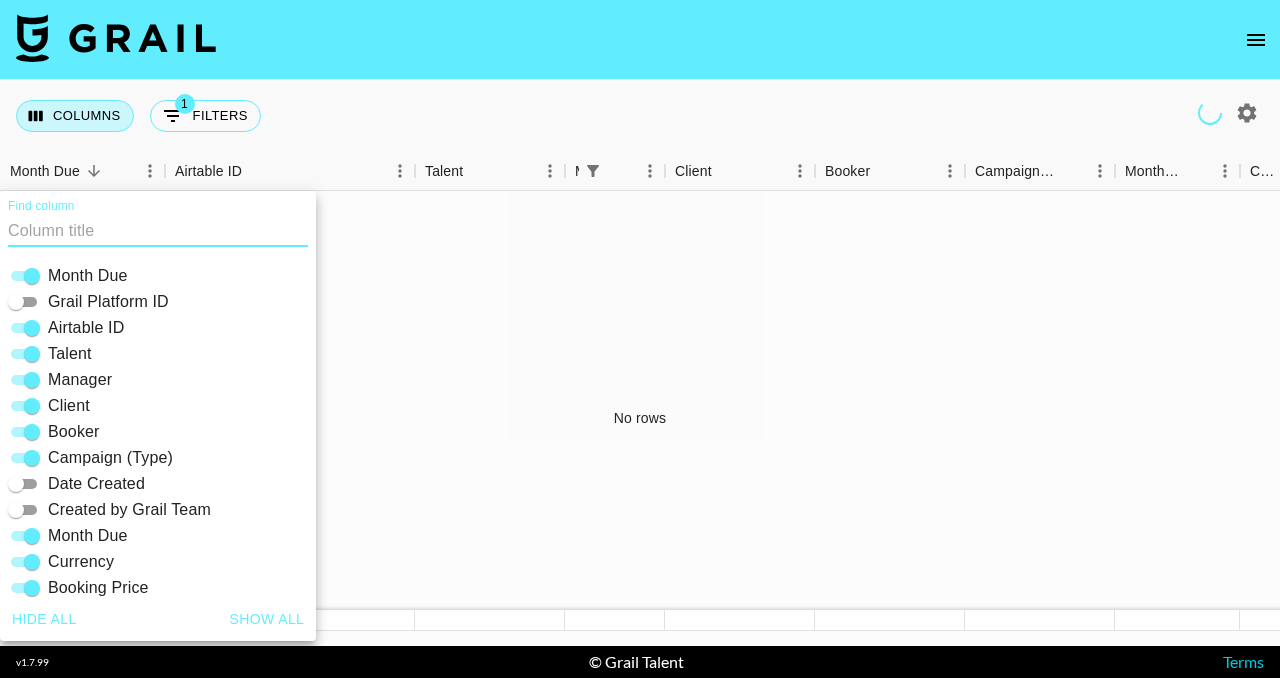 click on "Columns" at bounding box center [75, 116] 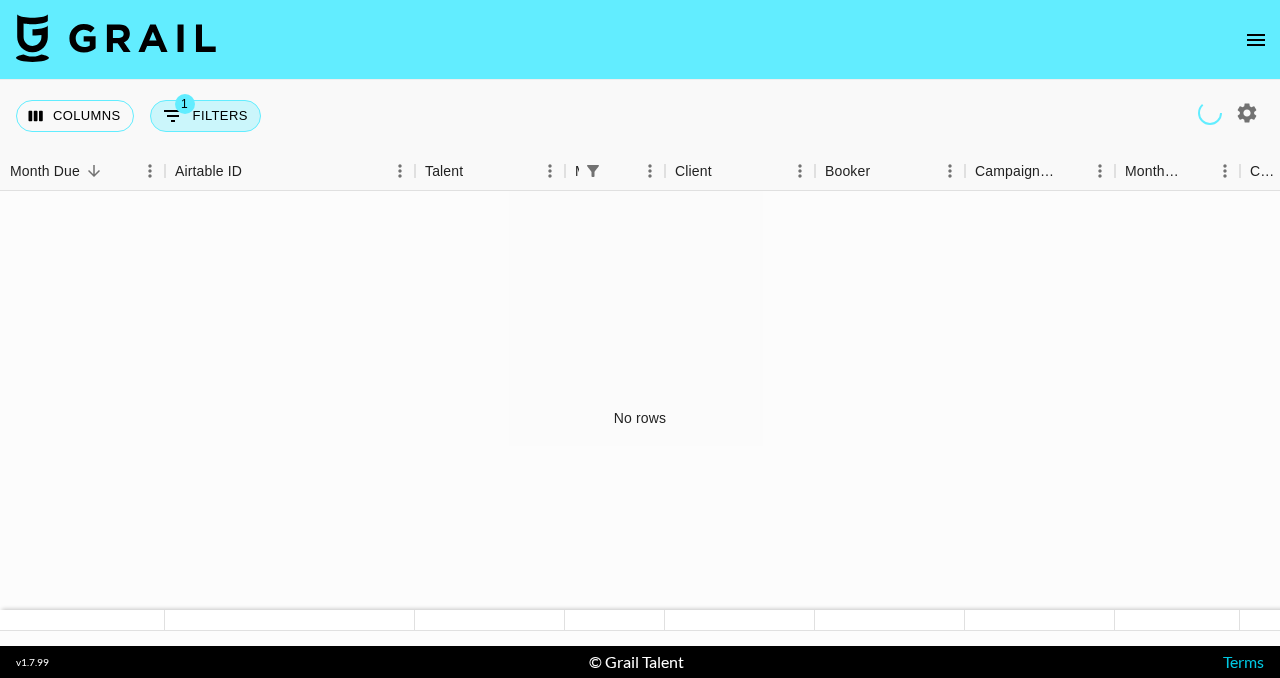 click 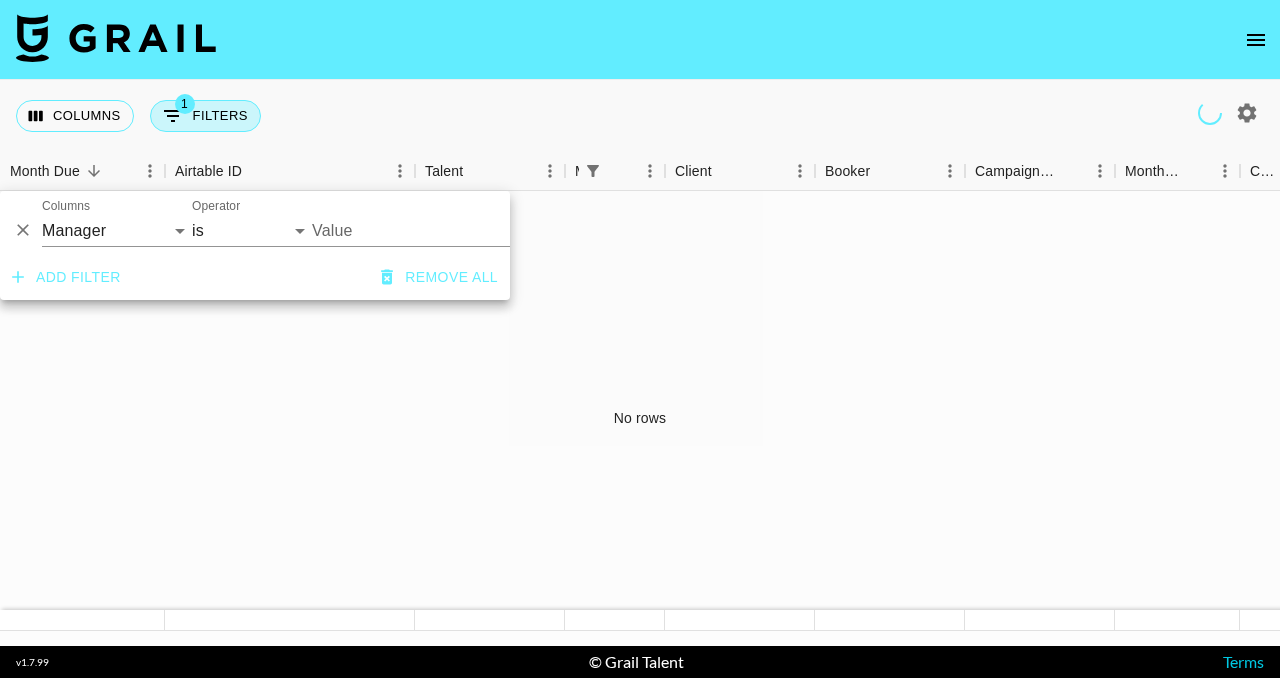 click 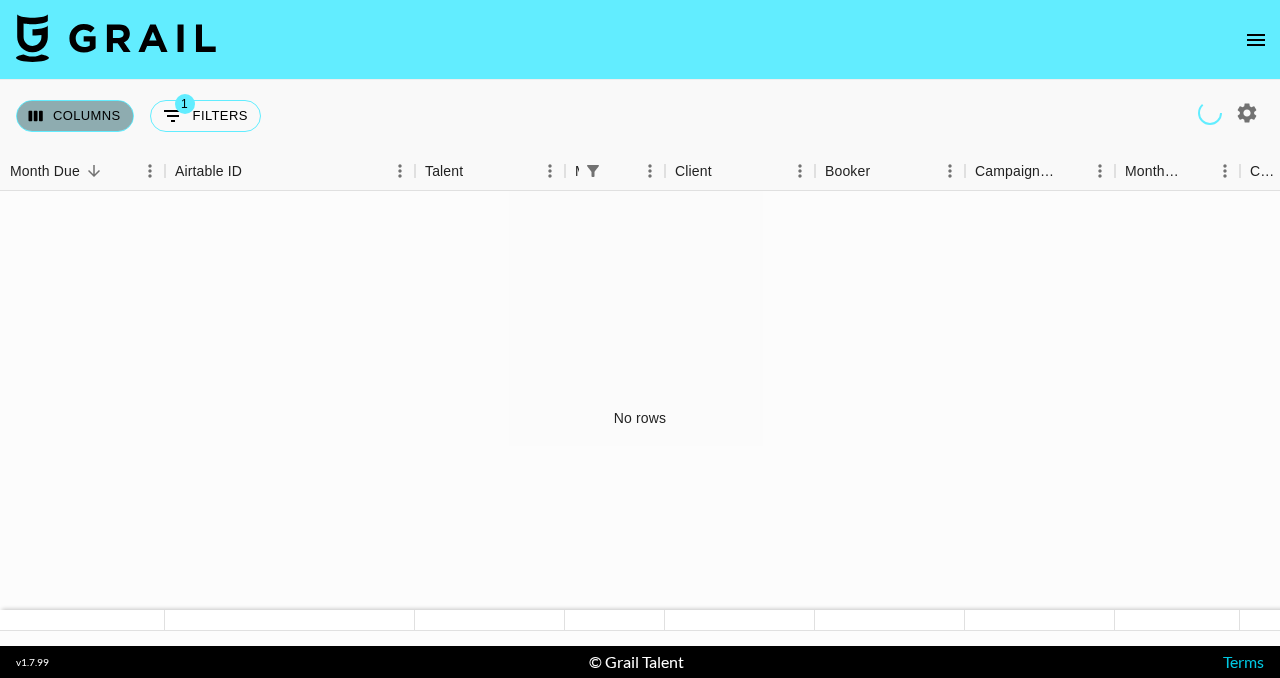 click on "Columns" at bounding box center [75, 116] 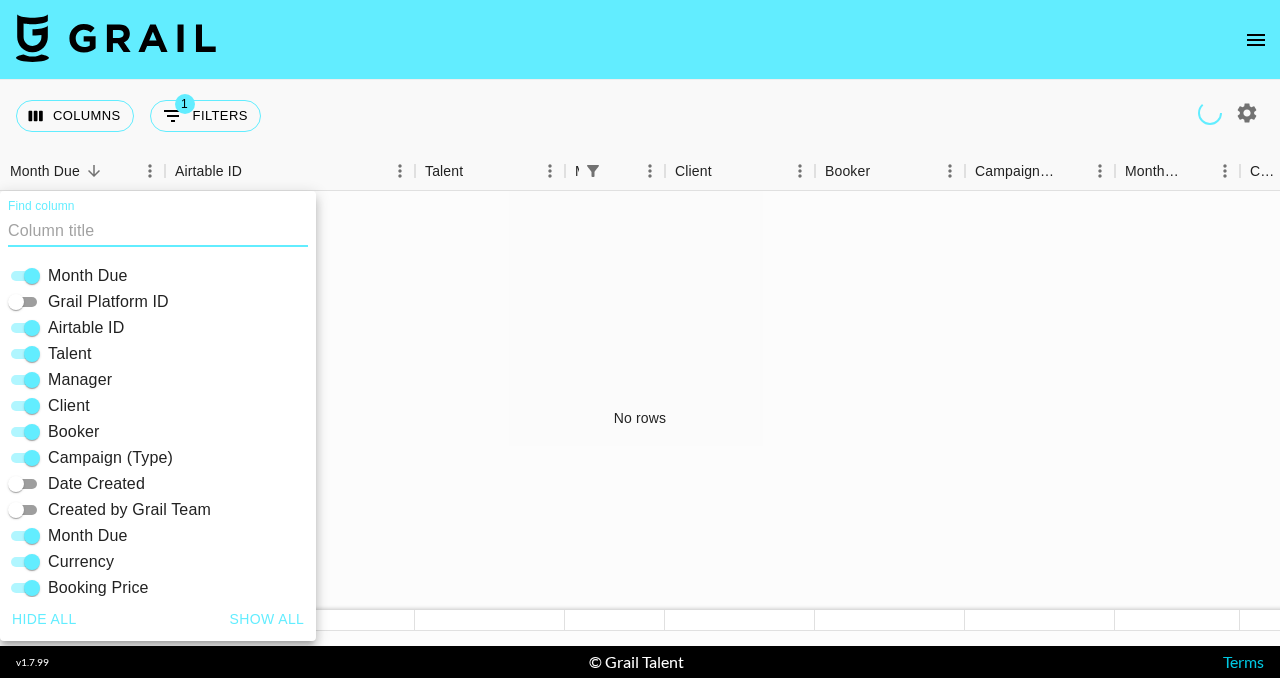 click on "Month Due" at bounding box center [88, 276] 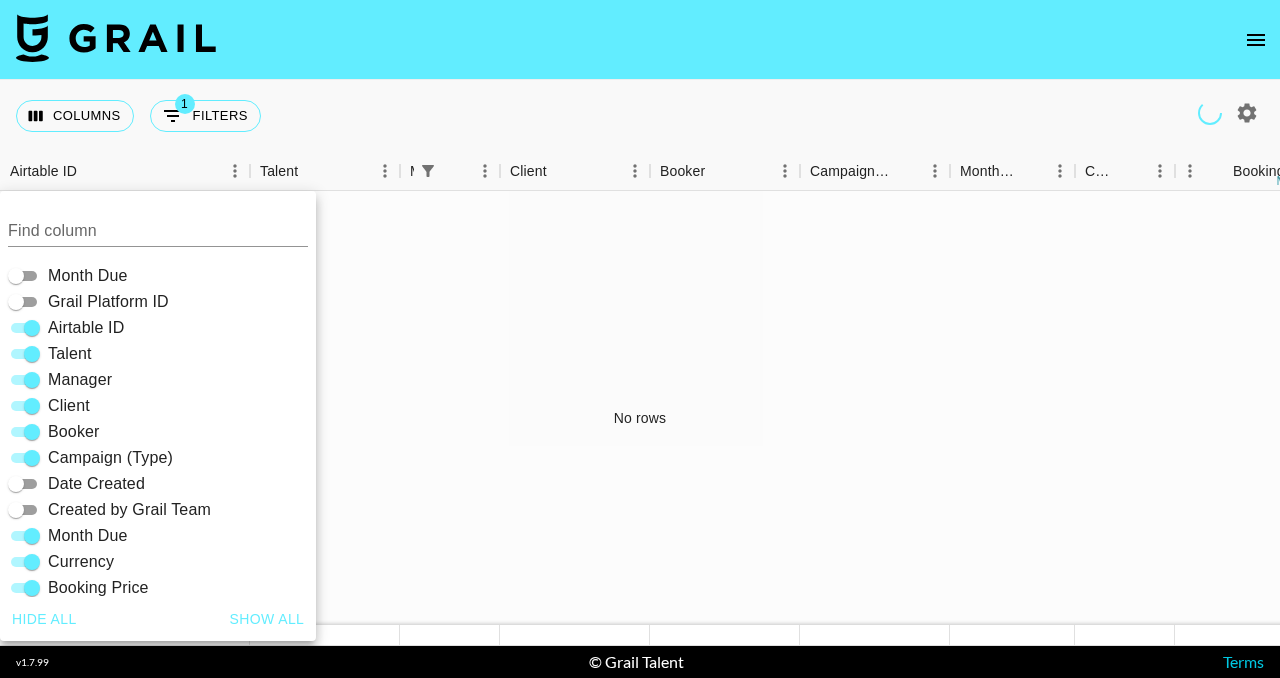 click on "Month Due" at bounding box center [88, 276] 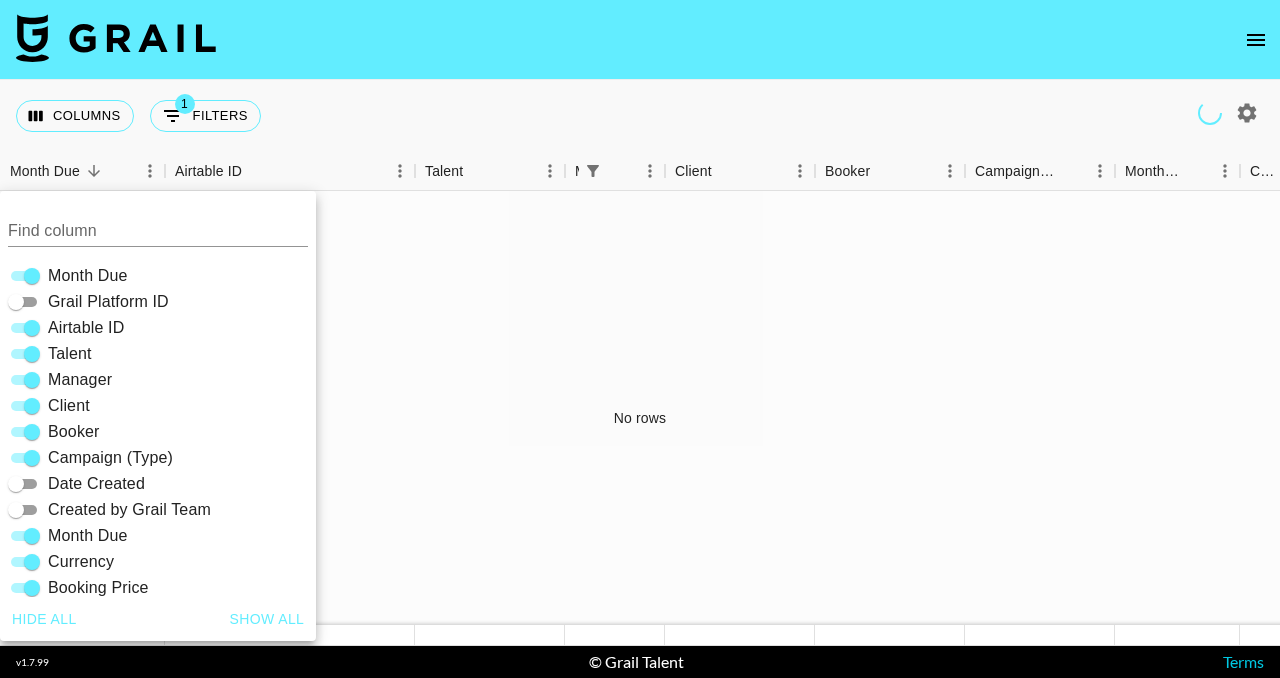 click on "Grail Platform ID" at bounding box center (108, 302) 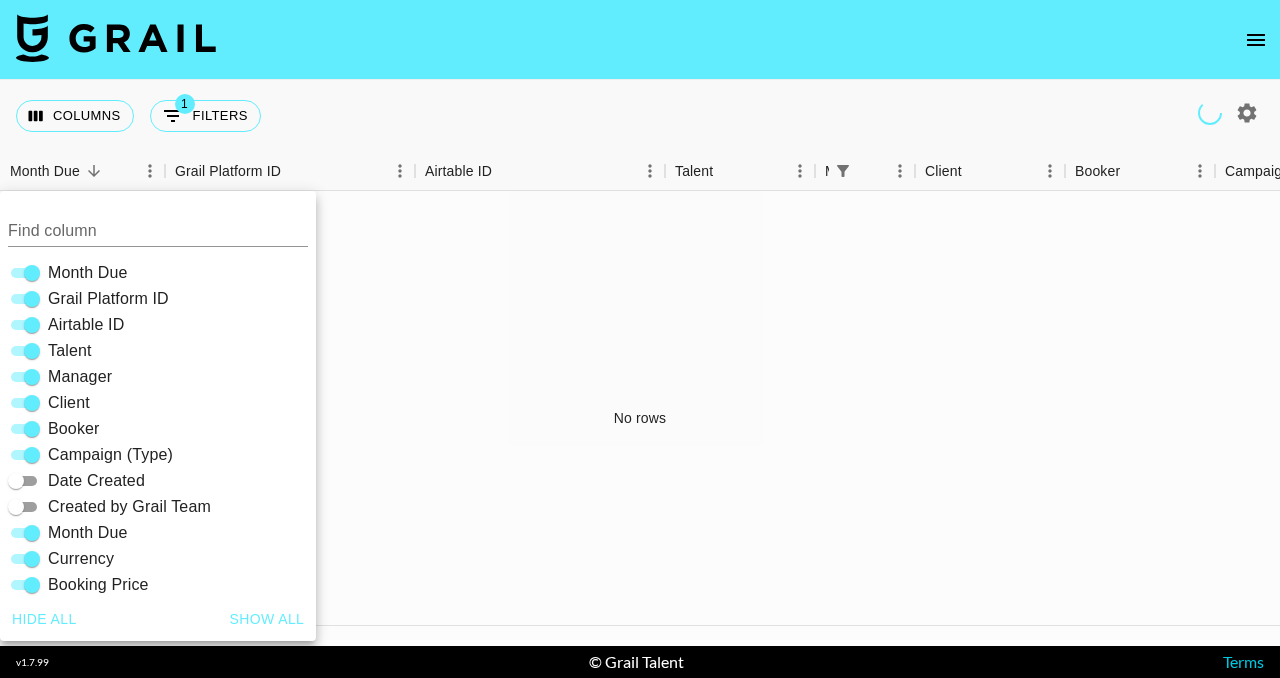 scroll, scrollTop: 0, scrollLeft: 0, axis: both 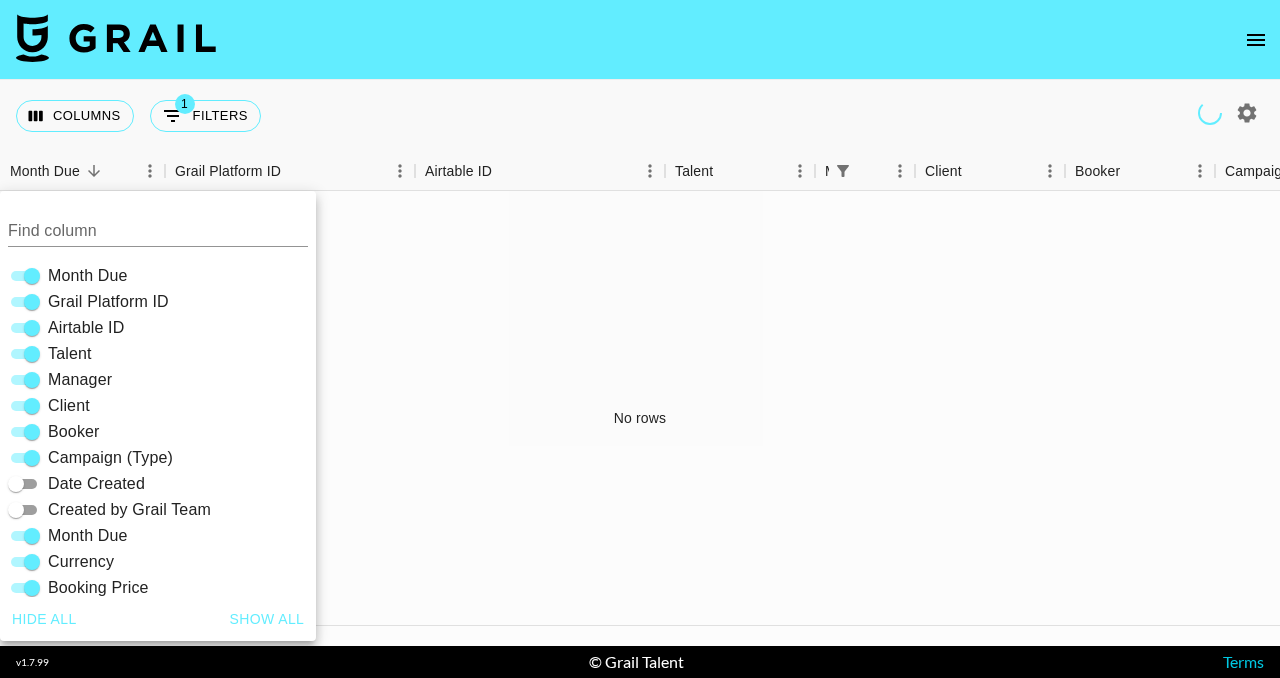 click on "No rows" at bounding box center [640, 418] 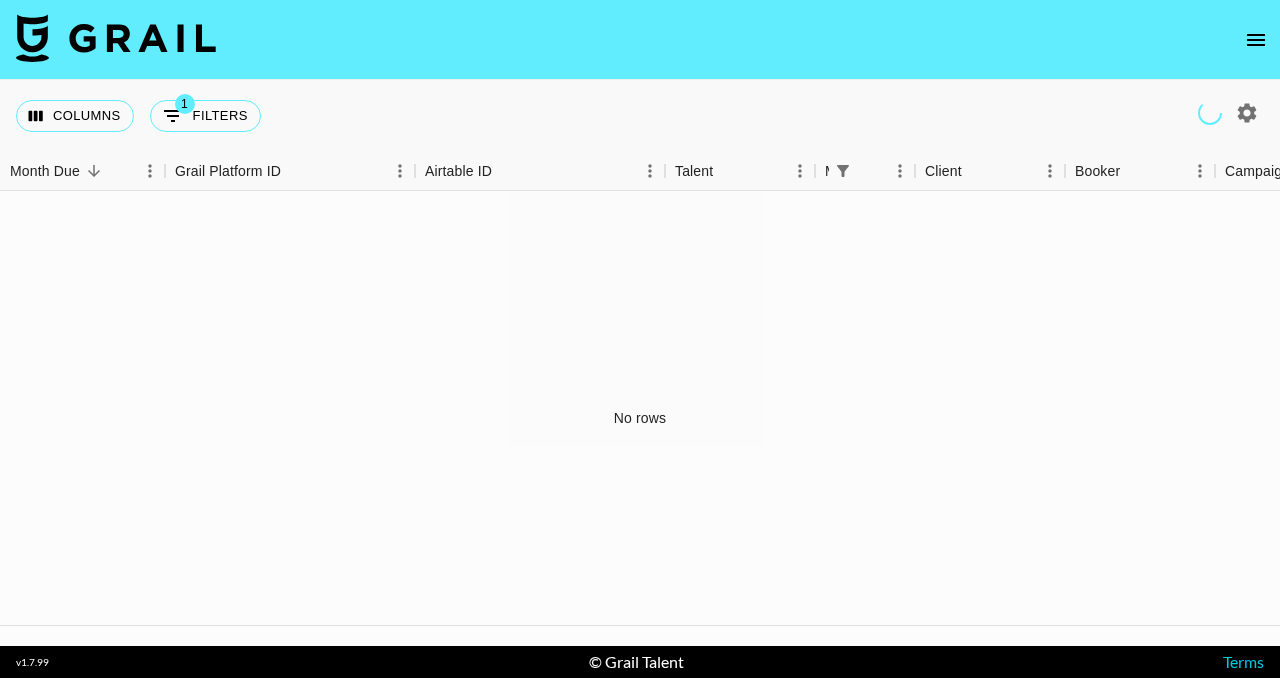 click 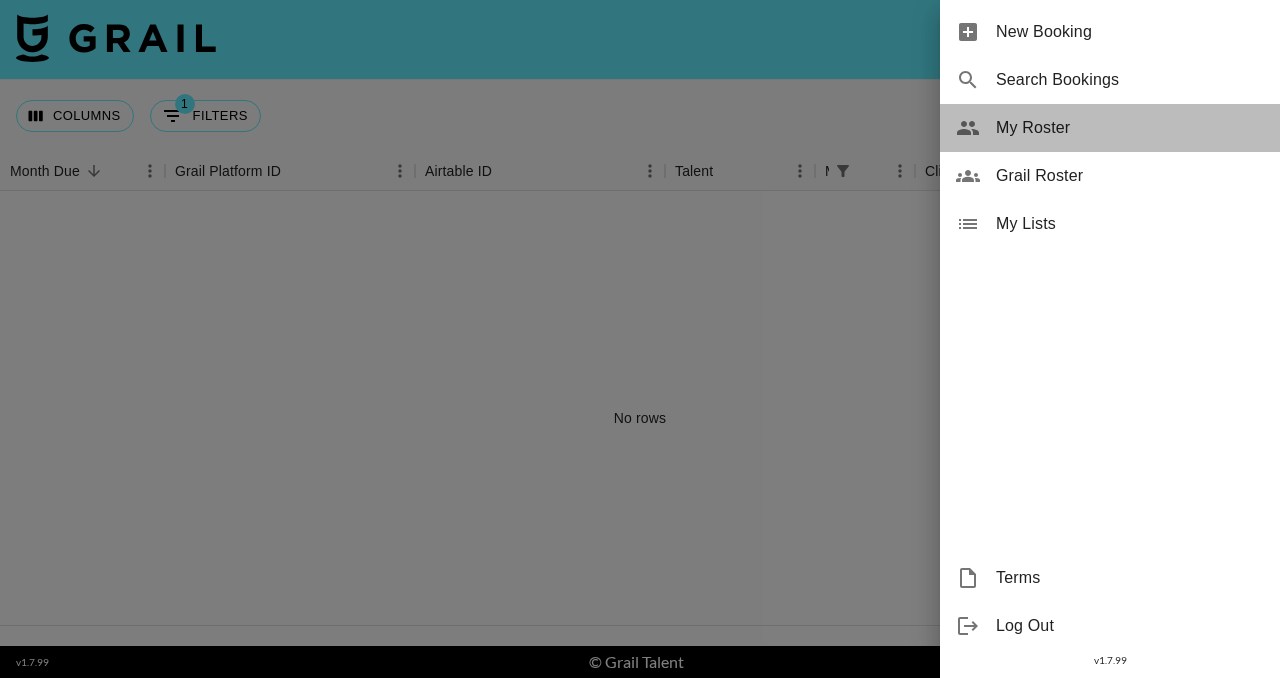 click on "My Roster" at bounding box center [1110, 128] 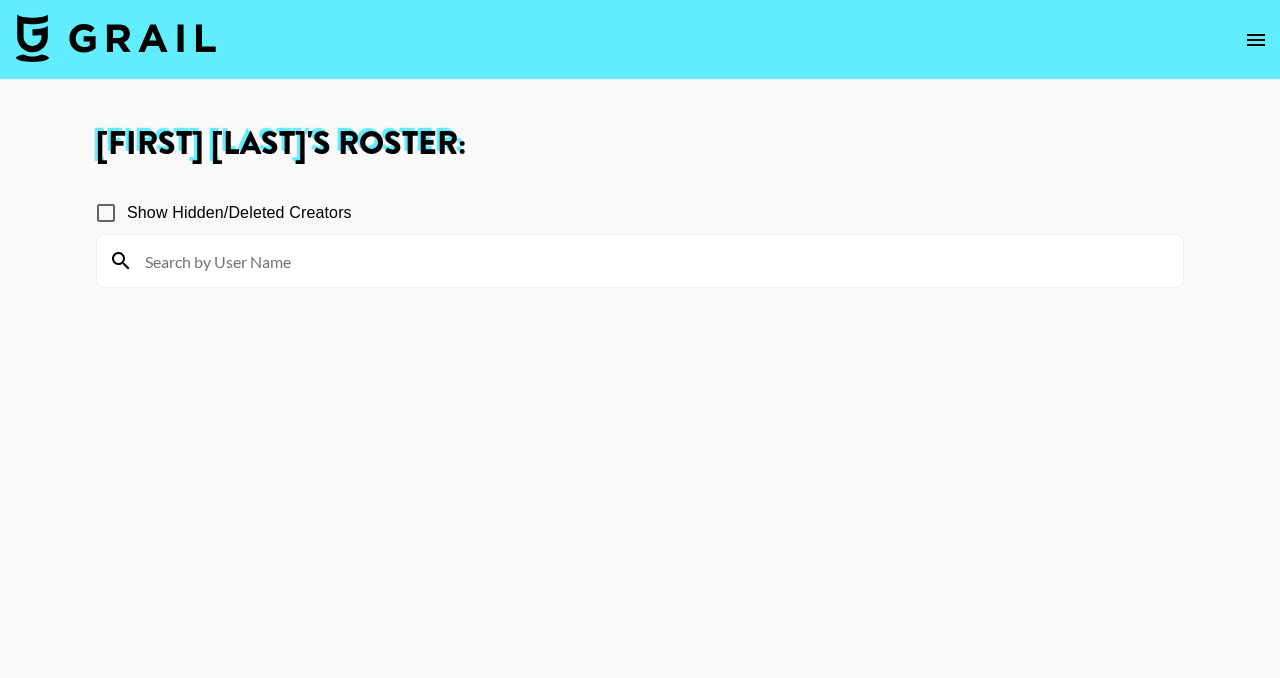 click 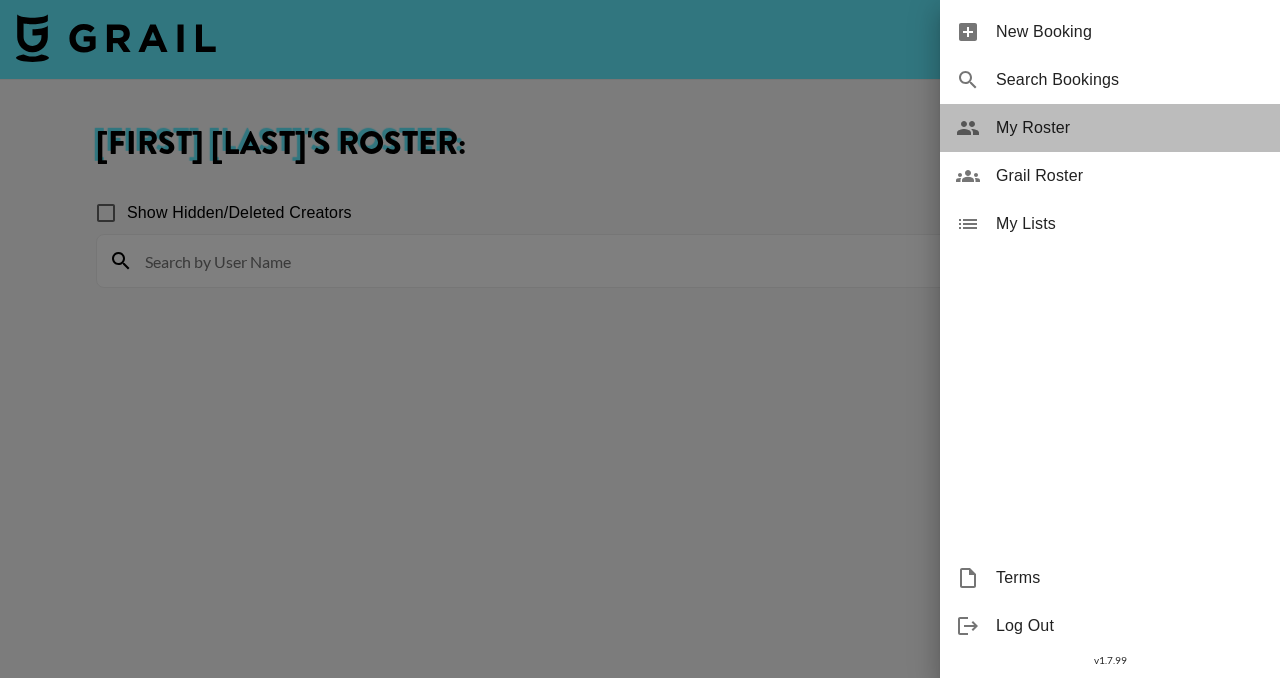 click on "My Roster" at bounding box center (1130, 128) 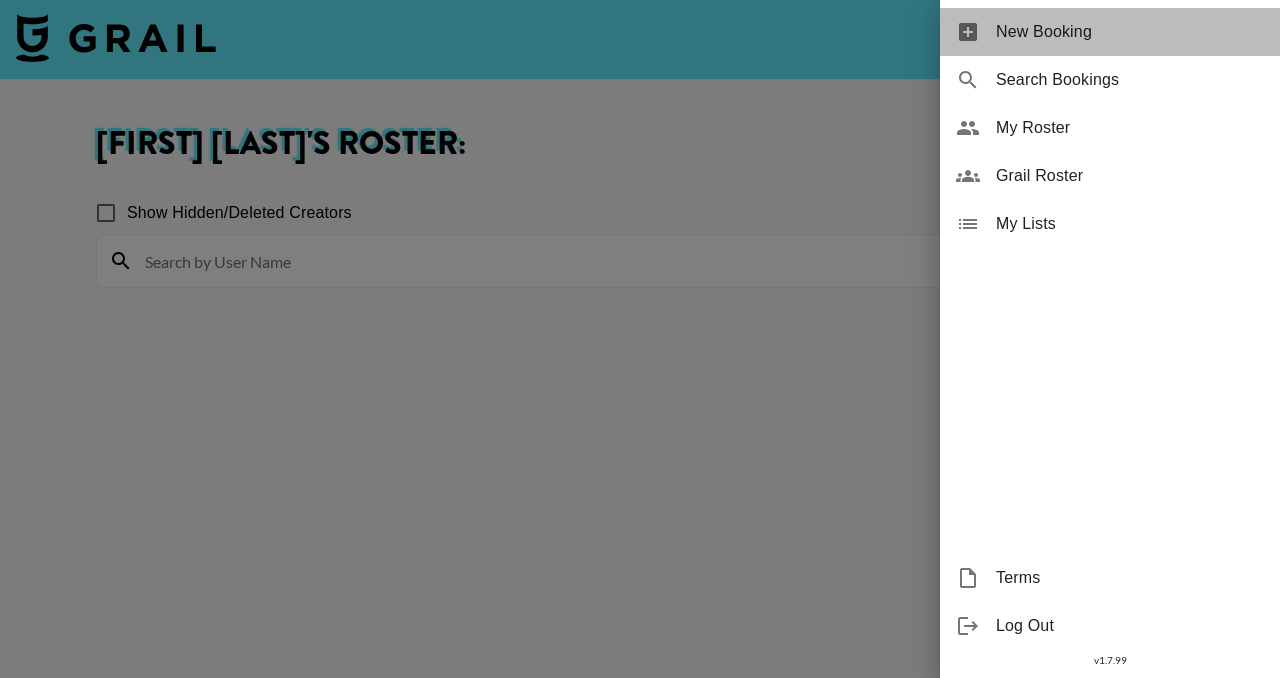 click on "New Booking" at bounding box center (1130, 32) 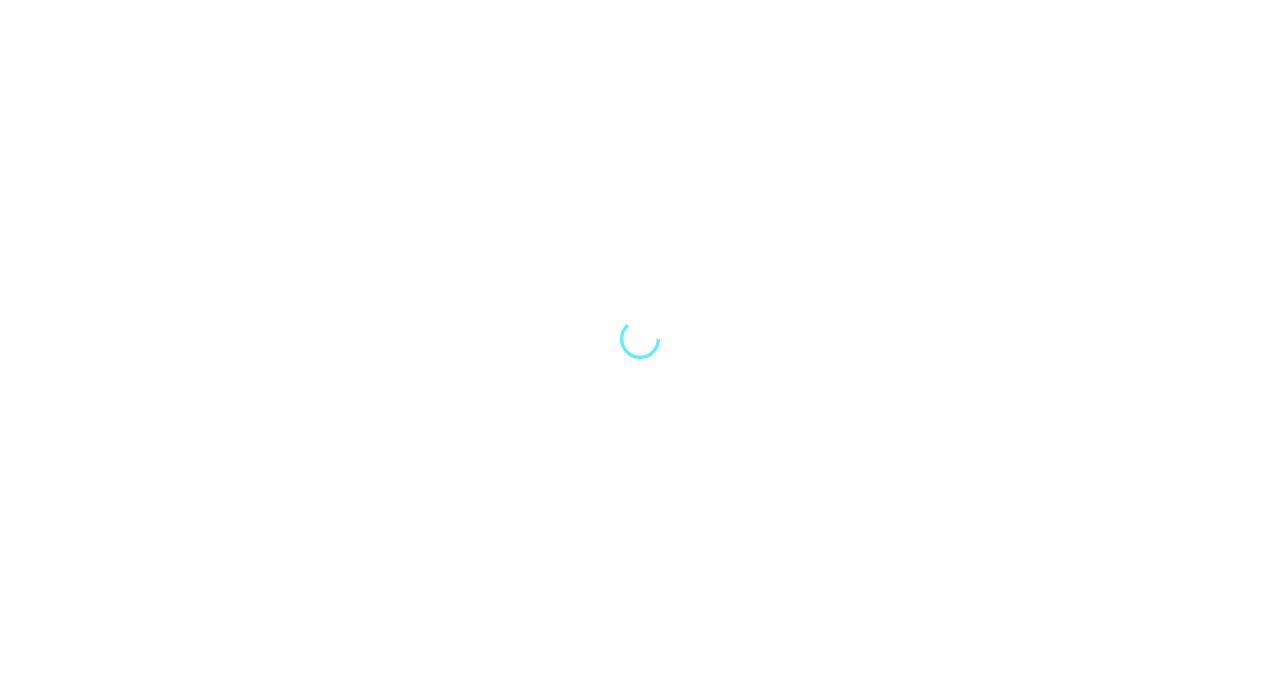 scroll, scrollTop: 0, scrollLeft: 0, axis: both 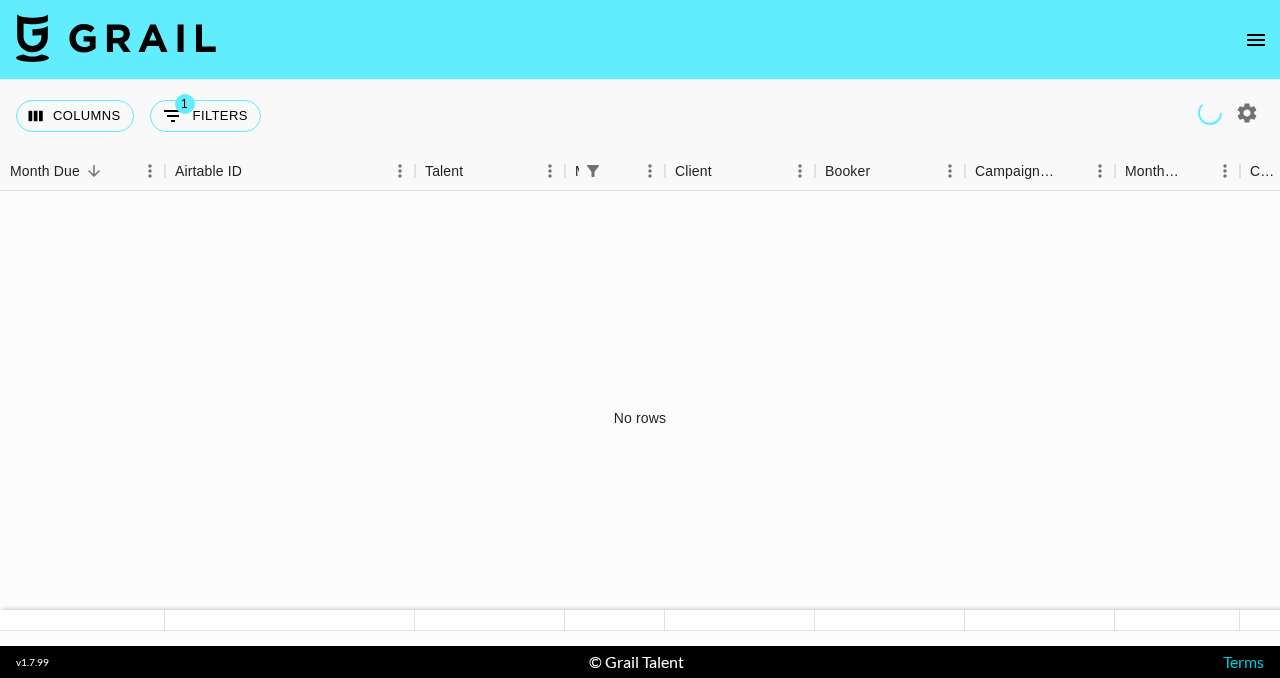 click at bounding box center (1256, 40) 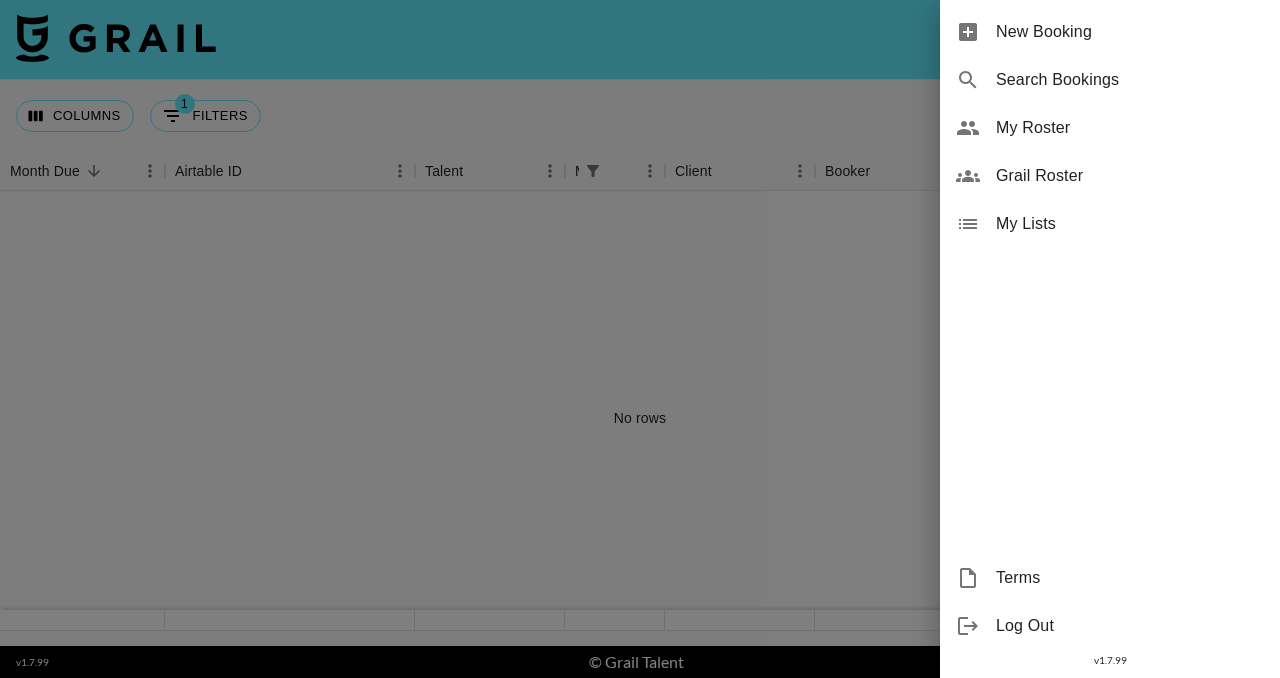 click on "New Booking" at bounding box center [1130, 32] 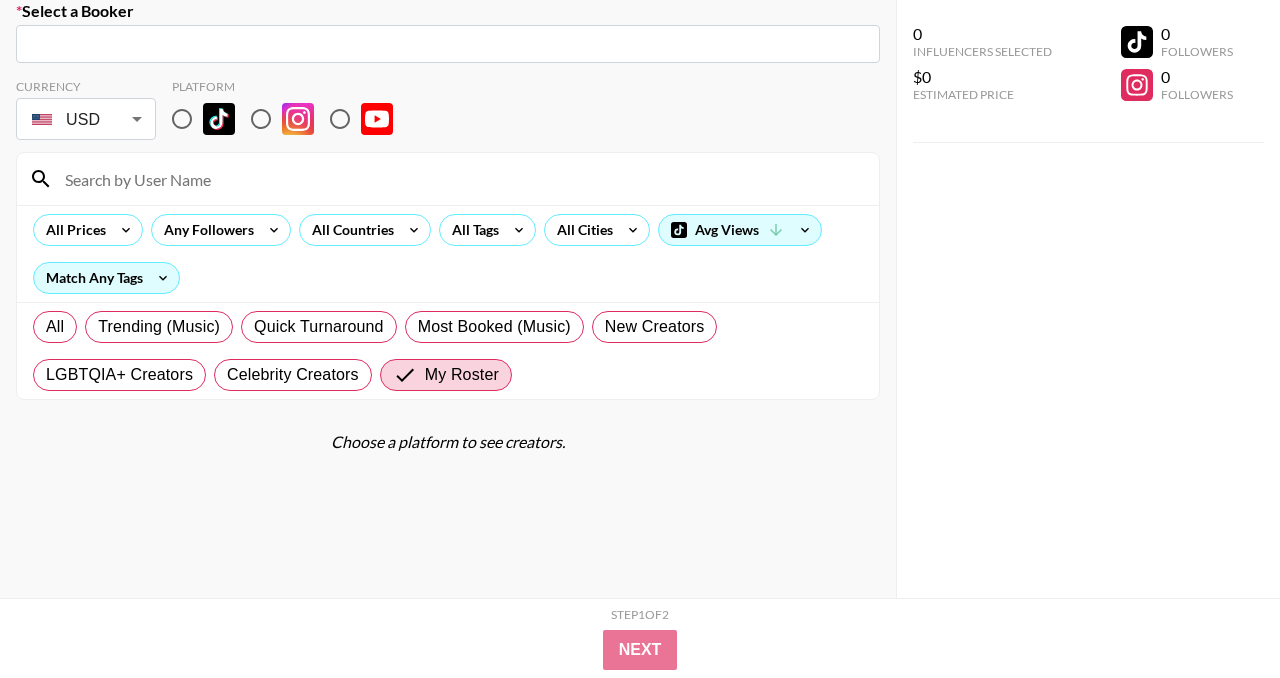 scroll, scrollTop: 137, scrollLeft: 0, axis: vertical 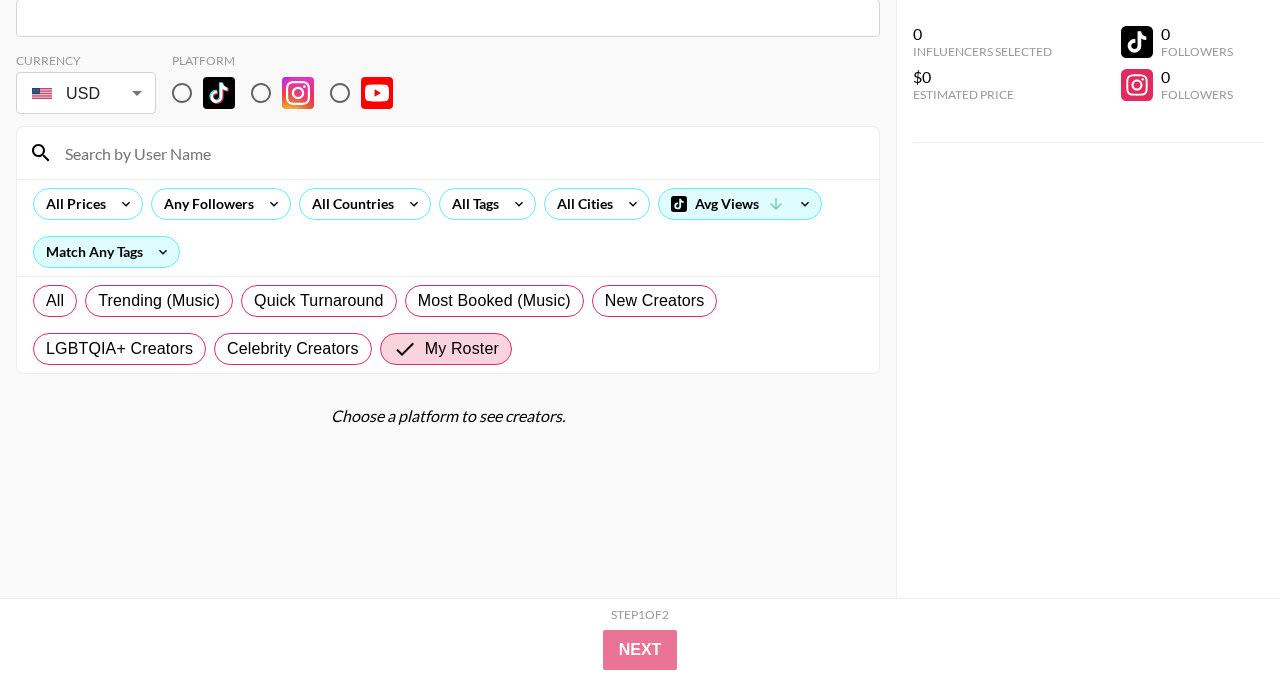 click at bounding box center (298, 93) 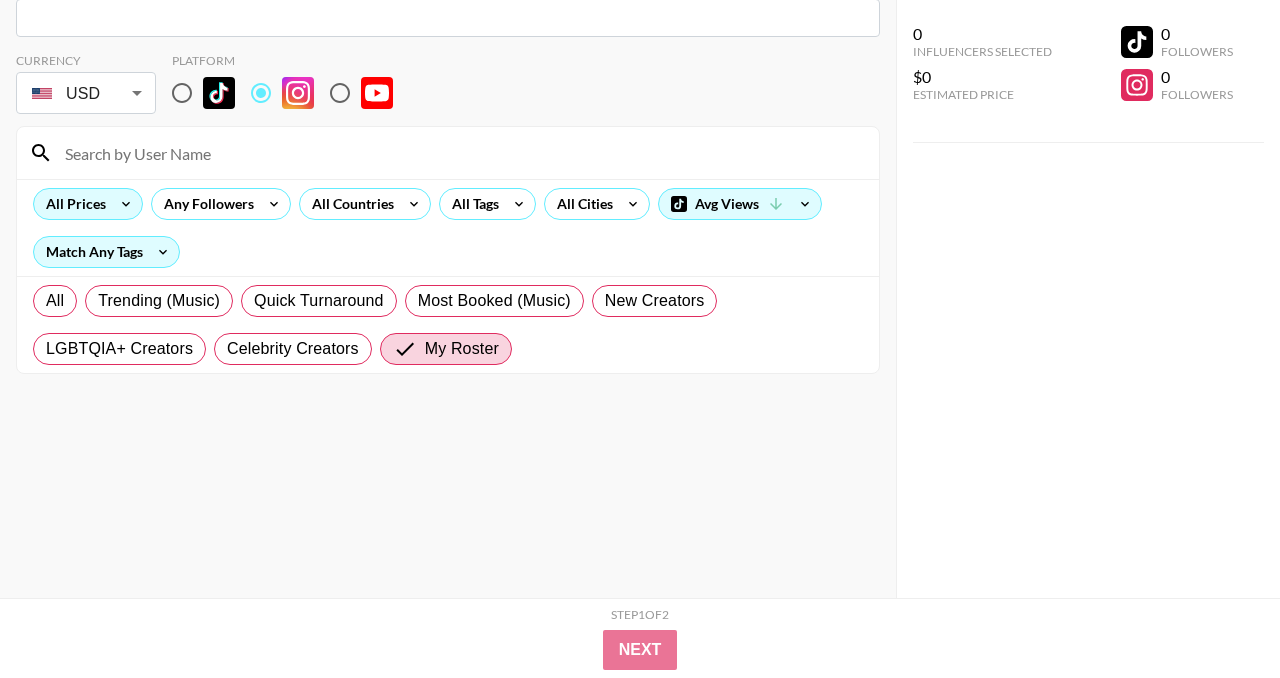 click on "All Prices" at bounding box center (72, 204) 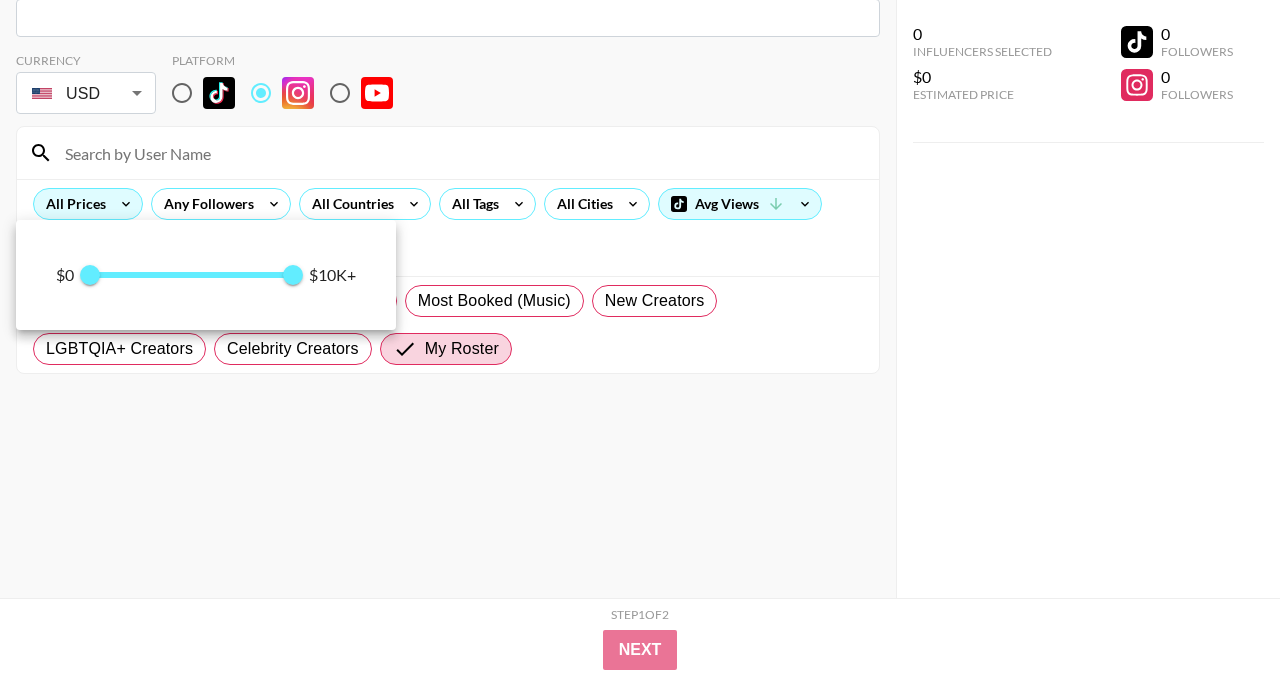 click at bounding box center [640, 339] 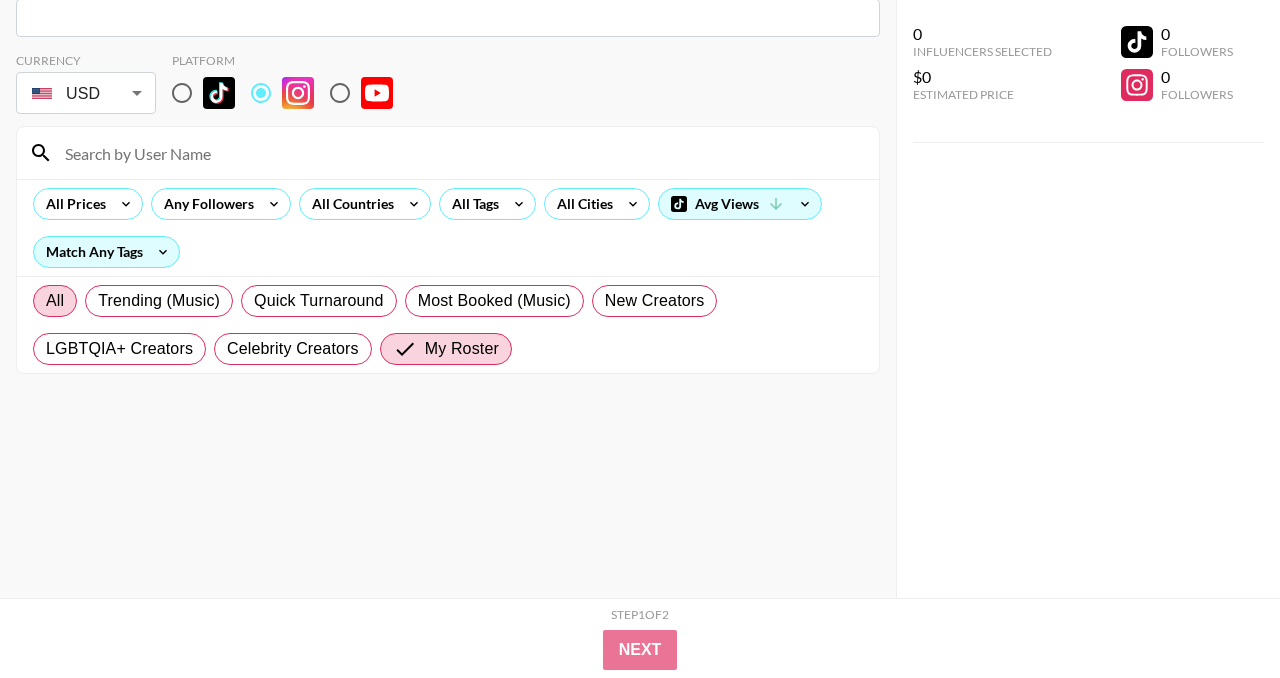 click on "All" at bounding box center (55, 301) 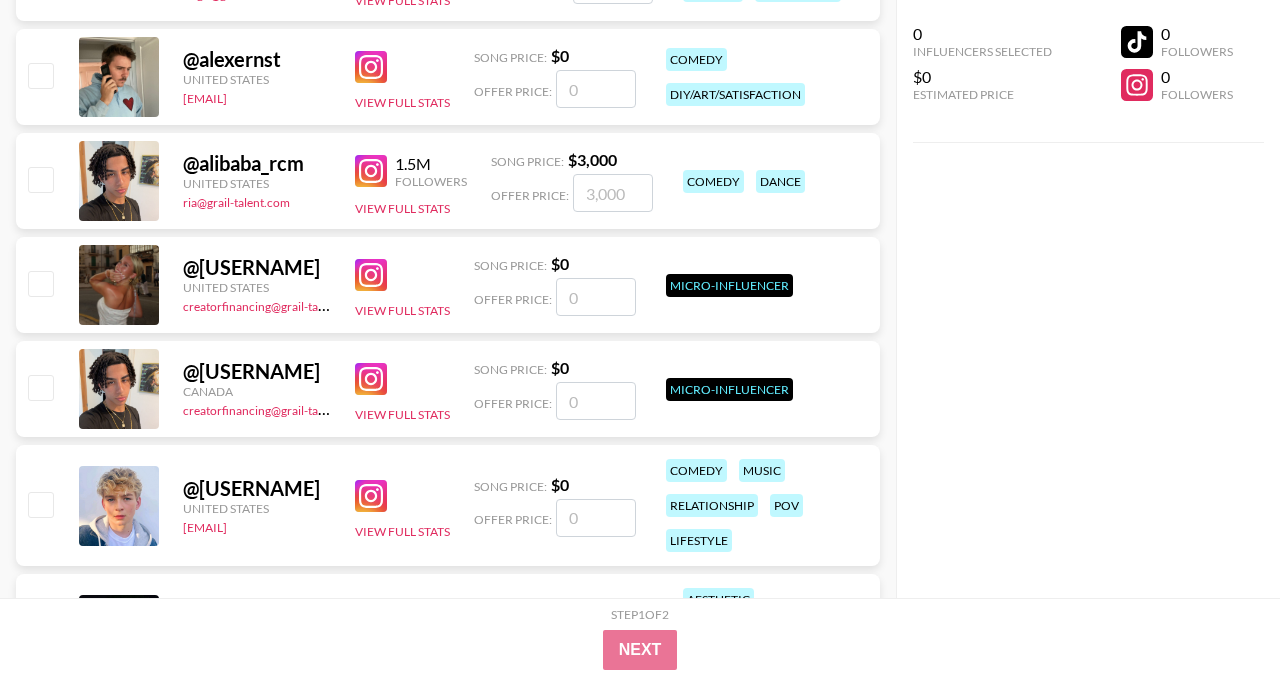 scroll, scrollTop: 17073, scrollLeft: 0, axis: vertical 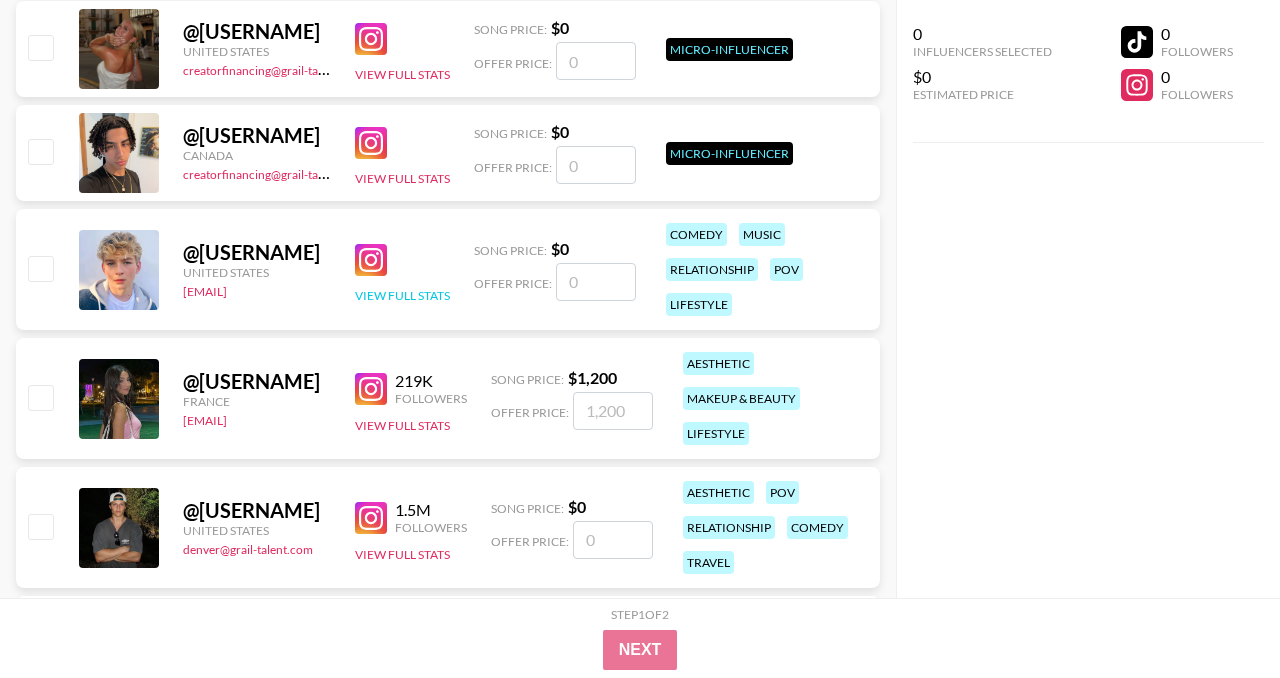 click on "View Full Stats" at bounding box center (402, 295) 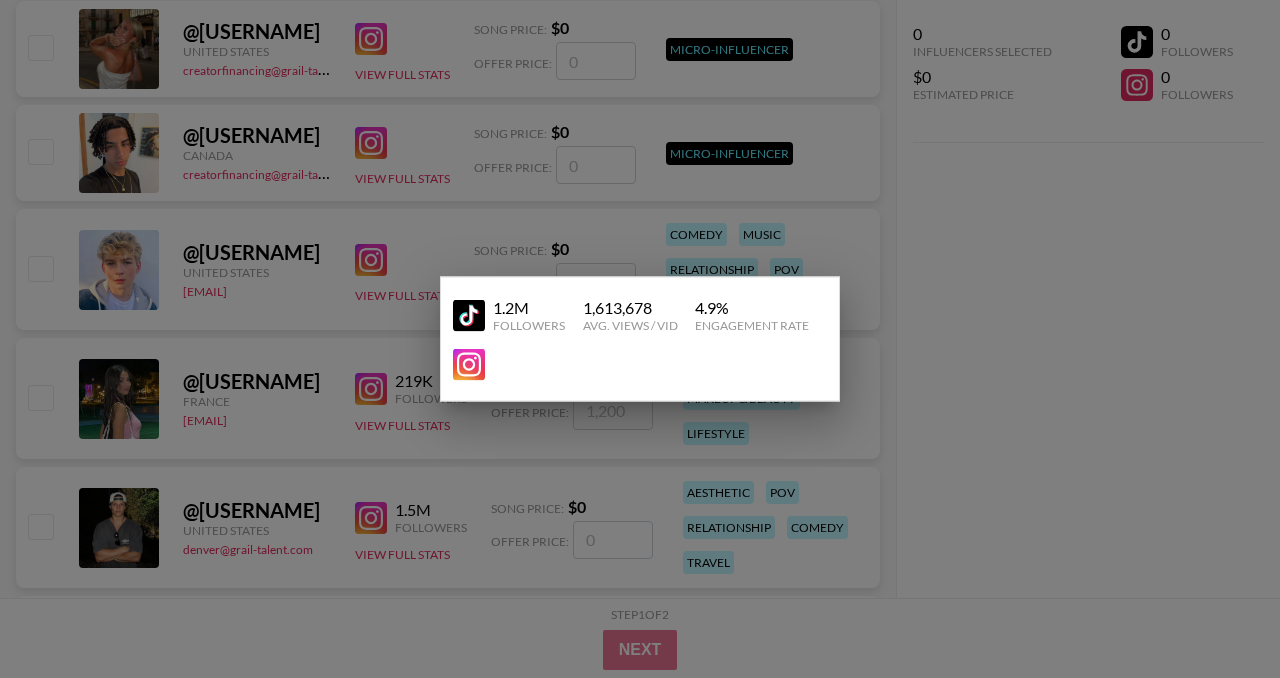click at bounding box center (469, 365) 